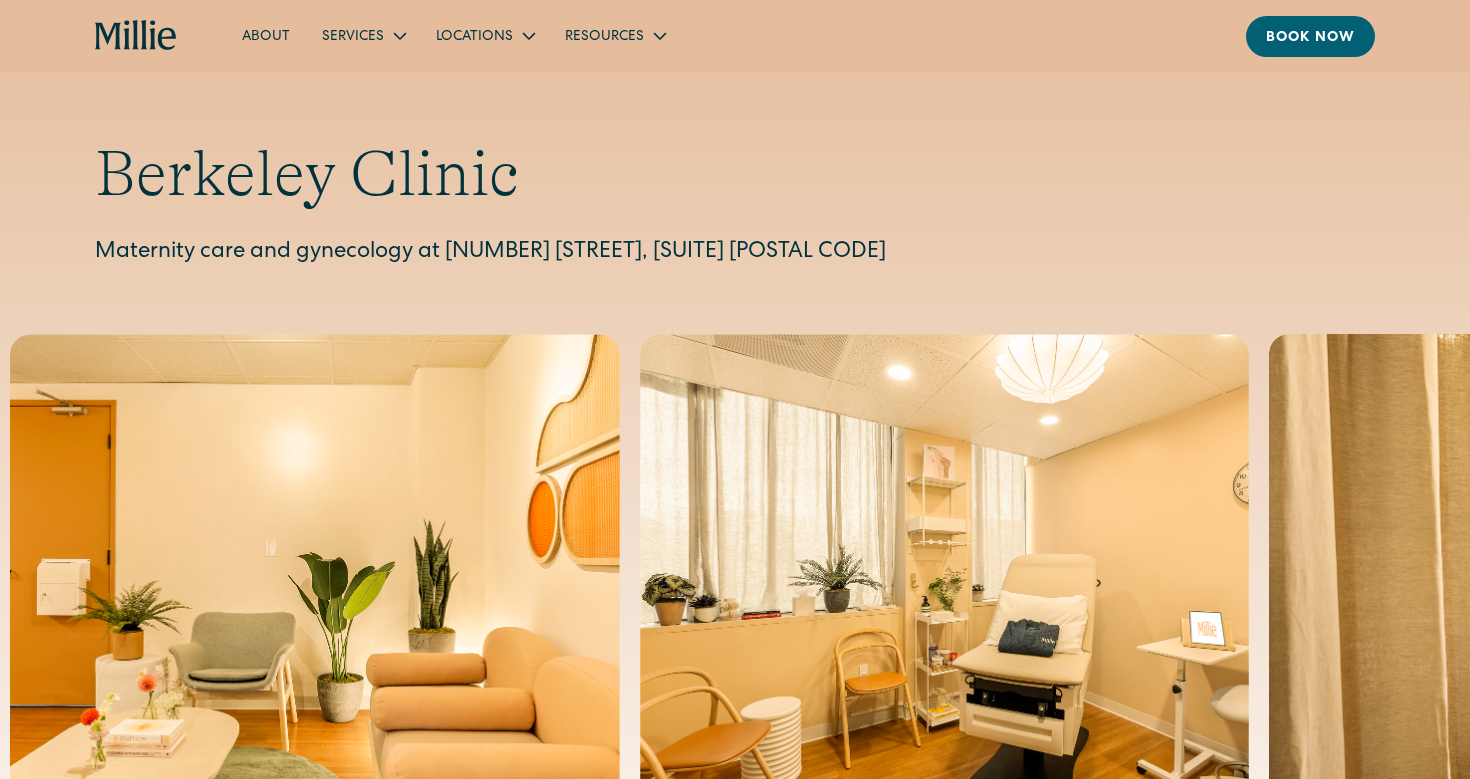 scroll, scrollTop: 0, scrollLeft: 0, axis: both 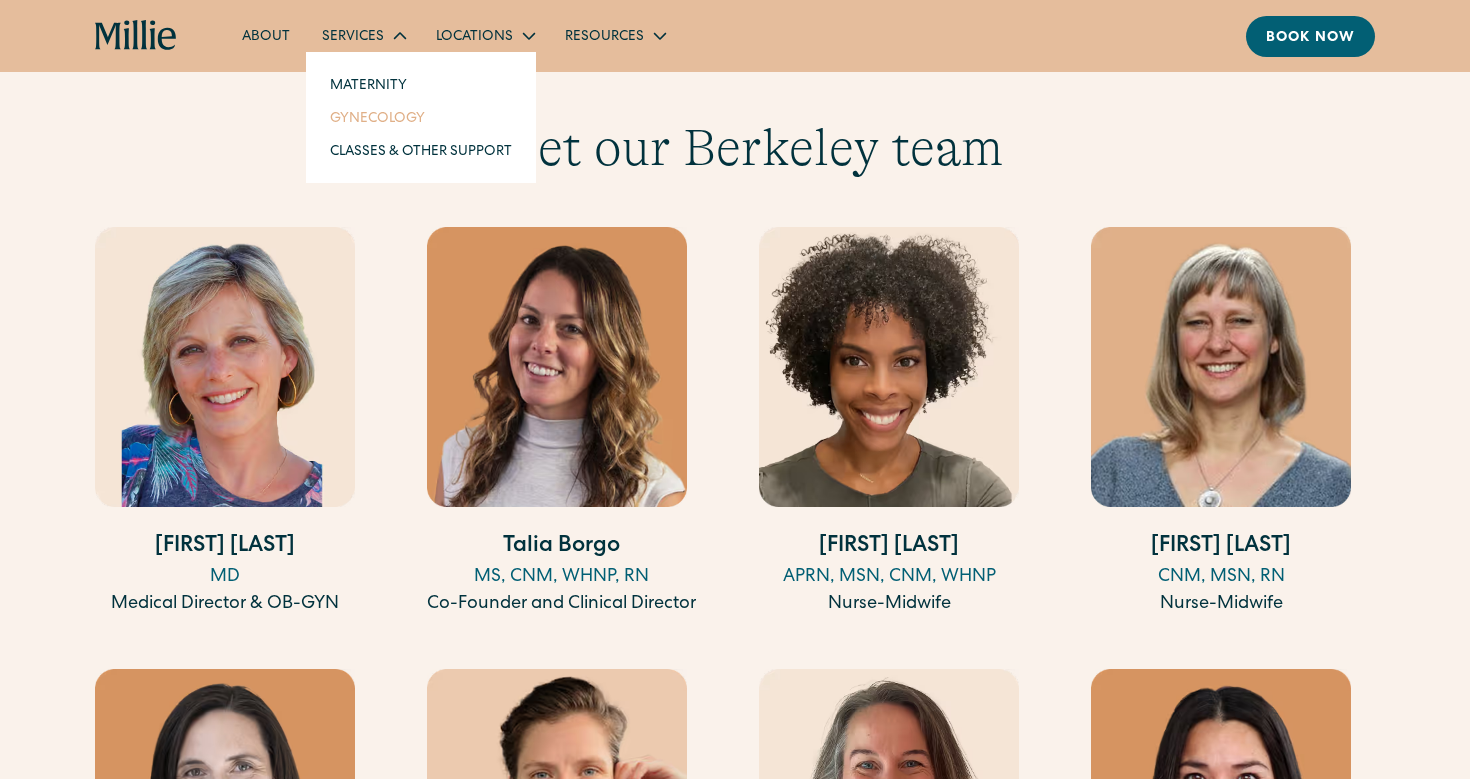 click on "Gynecology" at bounding box center [421, 117] 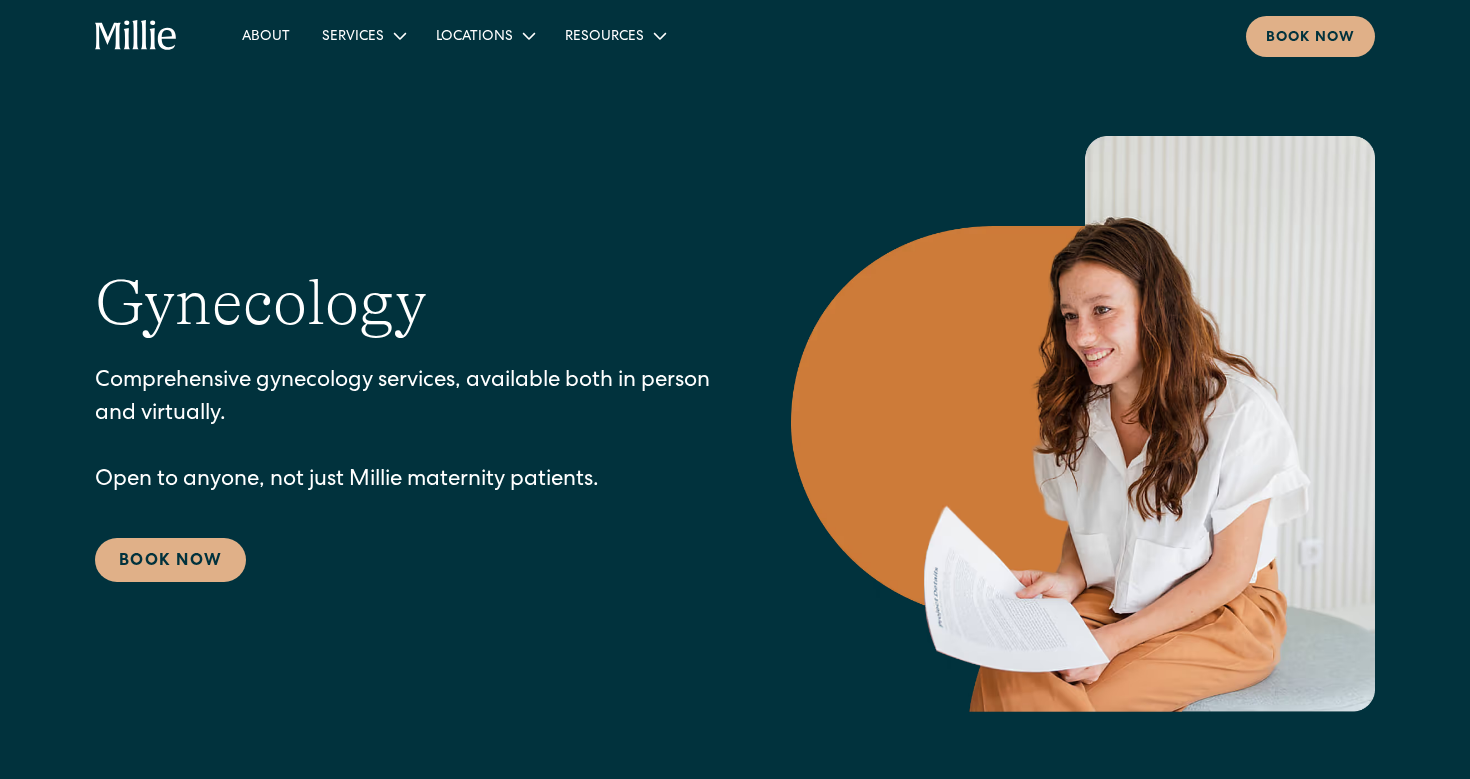scroll, scrollTop: 0, scrollLeft: 0, axis: both 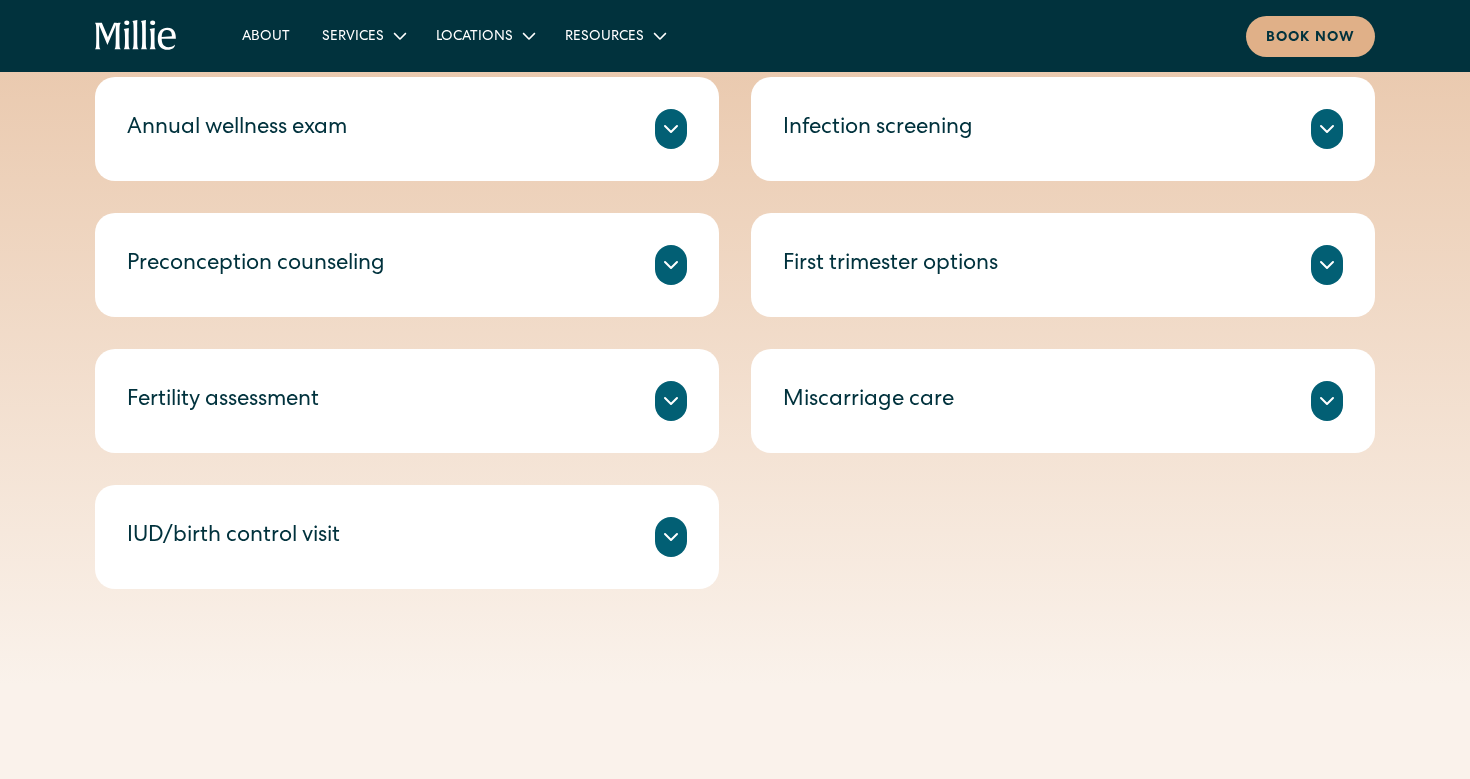 click on "Infection screening" at bounding box center (1063, 129) 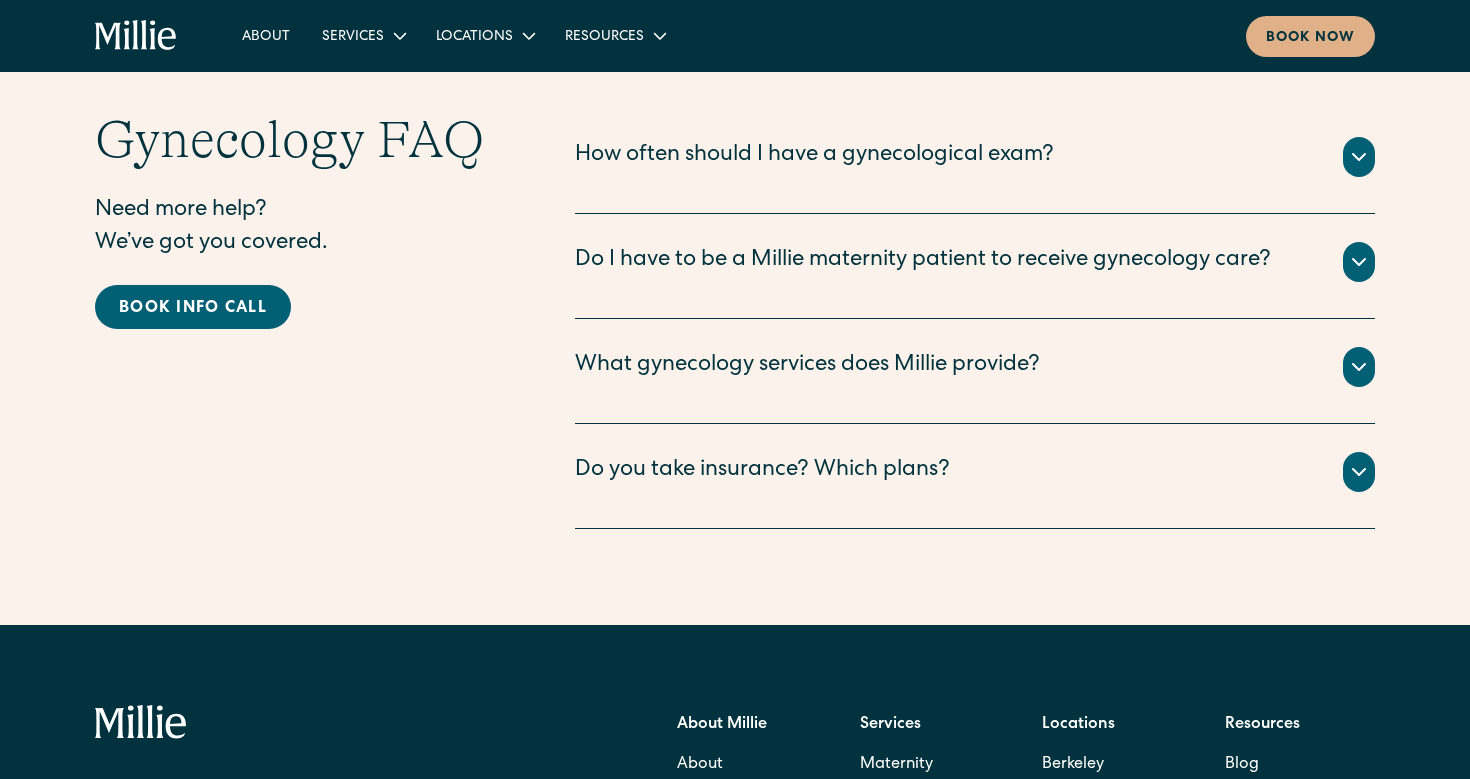 scroll, scrollTop: 3843, scrollLeft: 0, axis: vertical 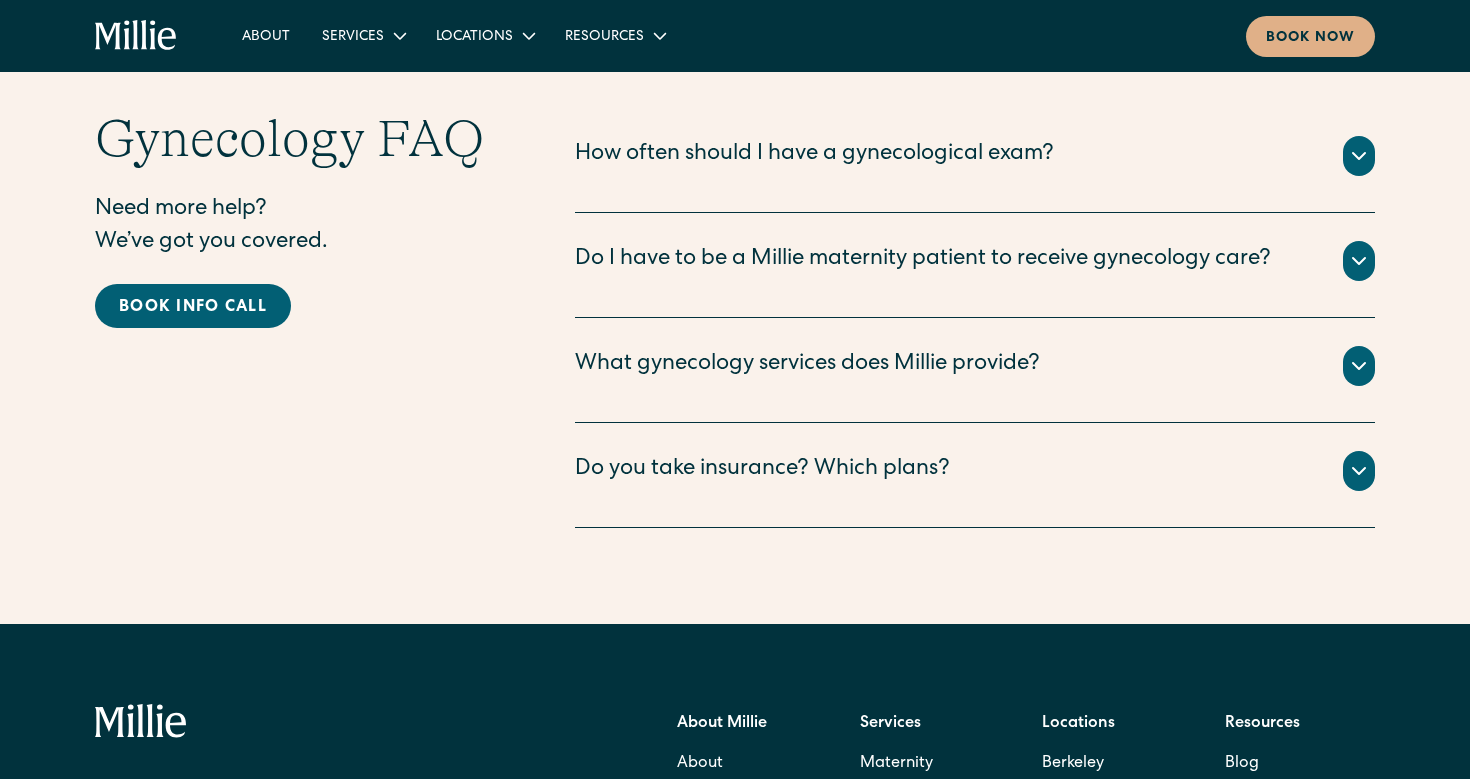click on "We are currently accepting all PPO and HMO plans (HMO only via Brown & Toland, now called Altais) from the following insurance companies: Aetna, Cigna, United Healthcare, Anthem Blue Cross, Blue Shield of California, HealthNet, as well as some local networks. We also accept plans offered by Medi-Cal via Alameda Alliance for Health (AAH) in Berkeley and North East Medical Services (NEMS) in South Bay. ‍ We know insurance can be confusing and would be happy to look up your plan to confirm coverage or point you to in-network options if you are considering switching plans.  ‍ Write to us at  berkeleysupport@millieclinic.com  (if you want to visit our Berkeley clinic) sanjosesupport@millieclinic.com  (if you want to visit our South Bay clinic)." at bounding box center [975, 495] 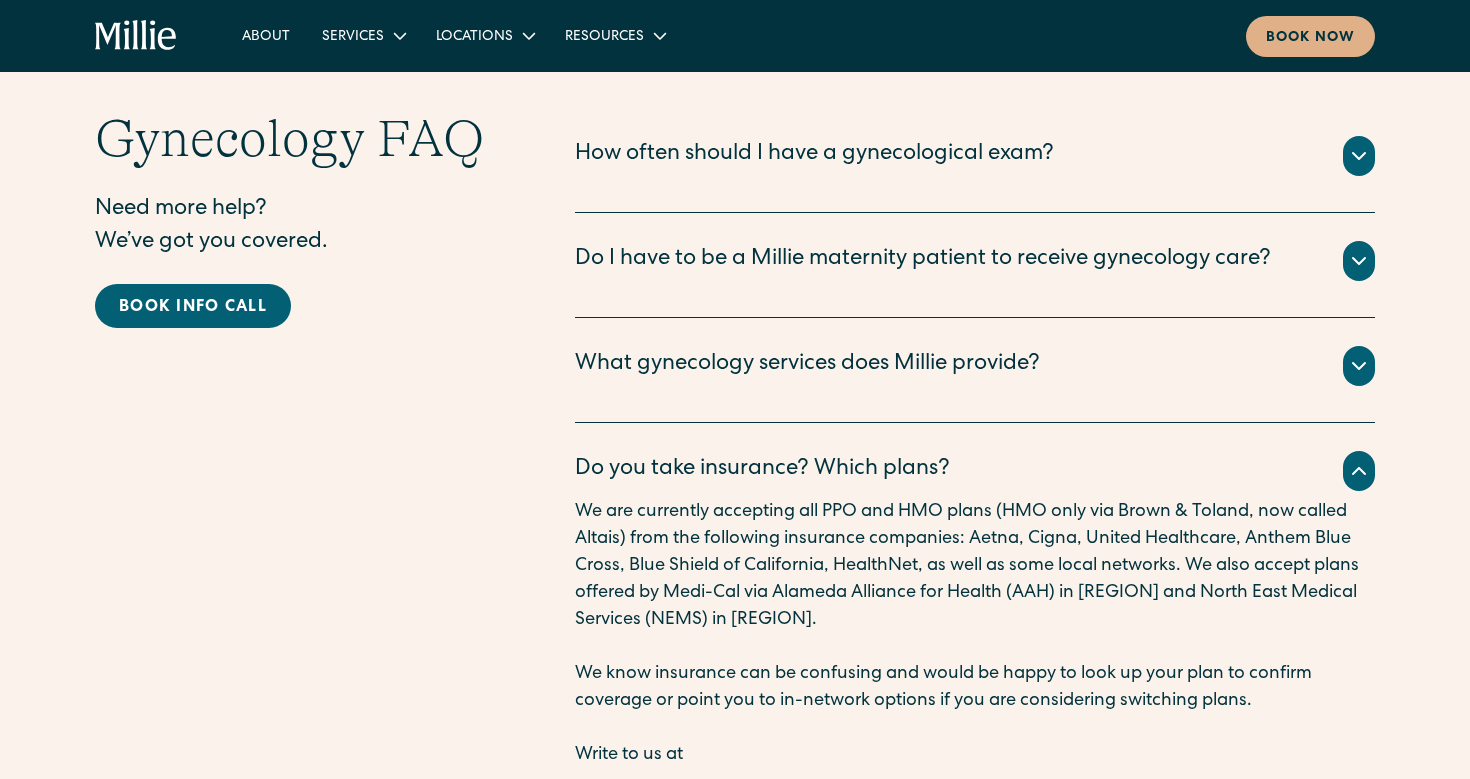 scroll, scrollTop: 4051, scrollLeft: 0, axis: vertical 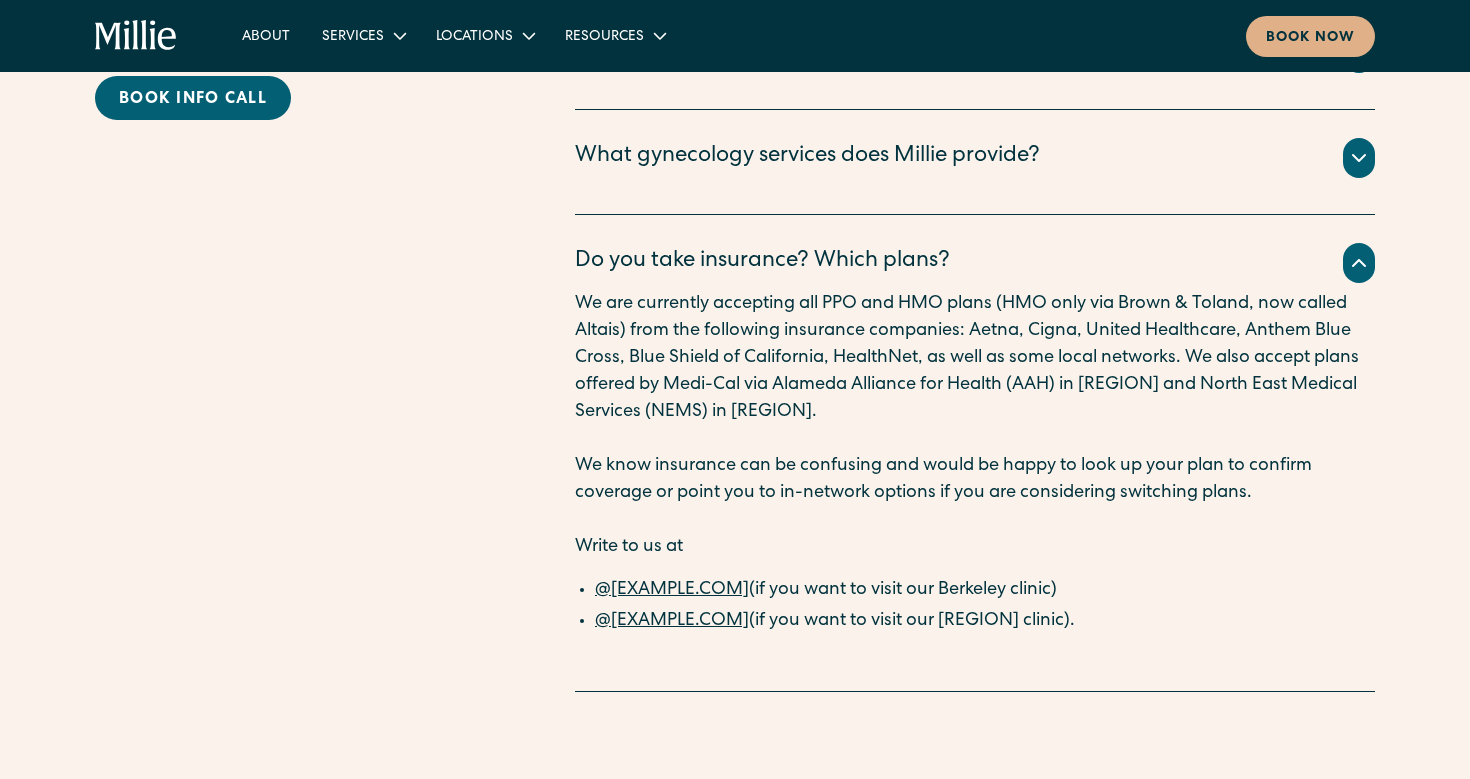 click on "What gynecology services does Millie provide?" at bounding box center (975, 158) 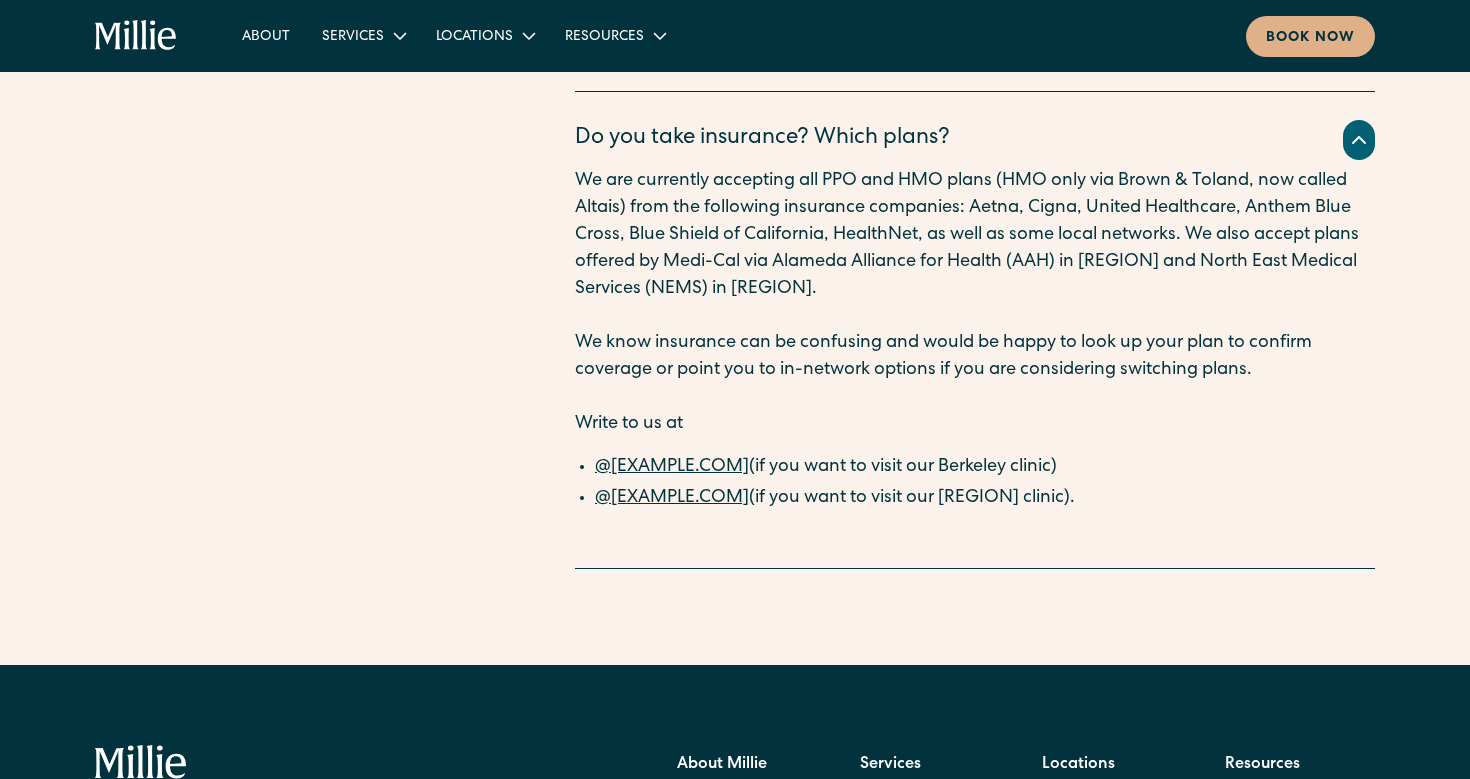 scroll, scrollTop: 5040, scrollLeft: 0, axis: vertical 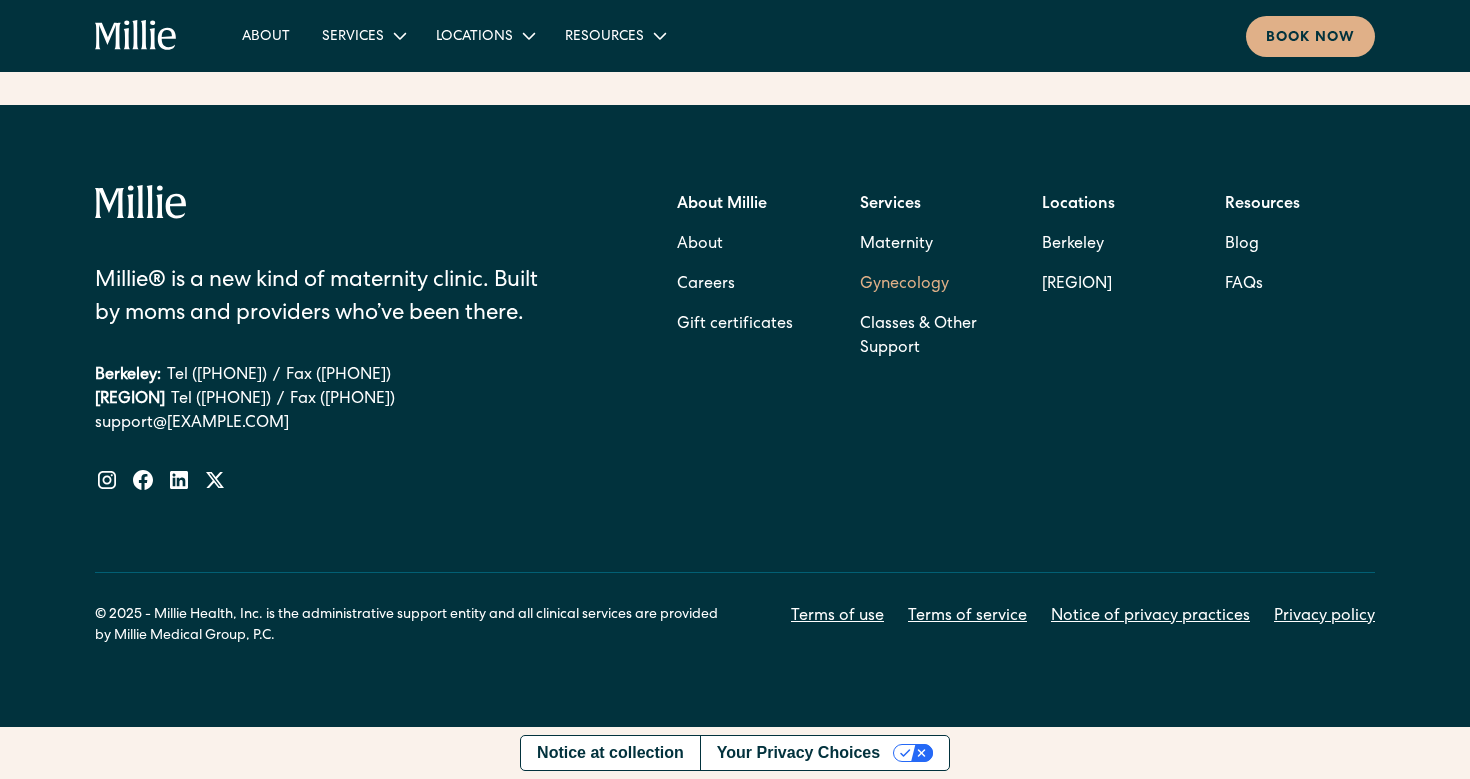click on "Gynecology" at bounding box center (904, 285) 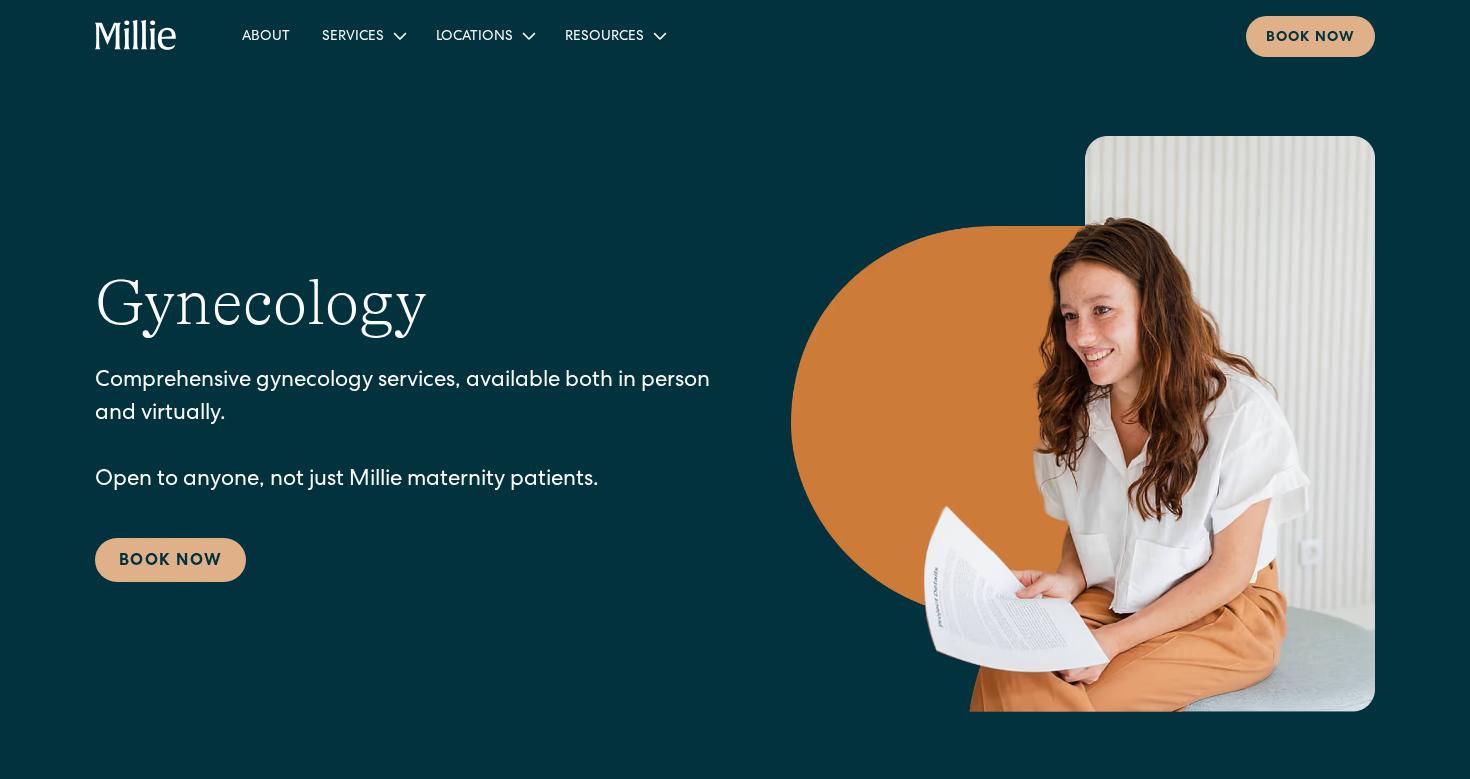 scroll, scrollTop: 0, scrollLeft: 0, axis: both 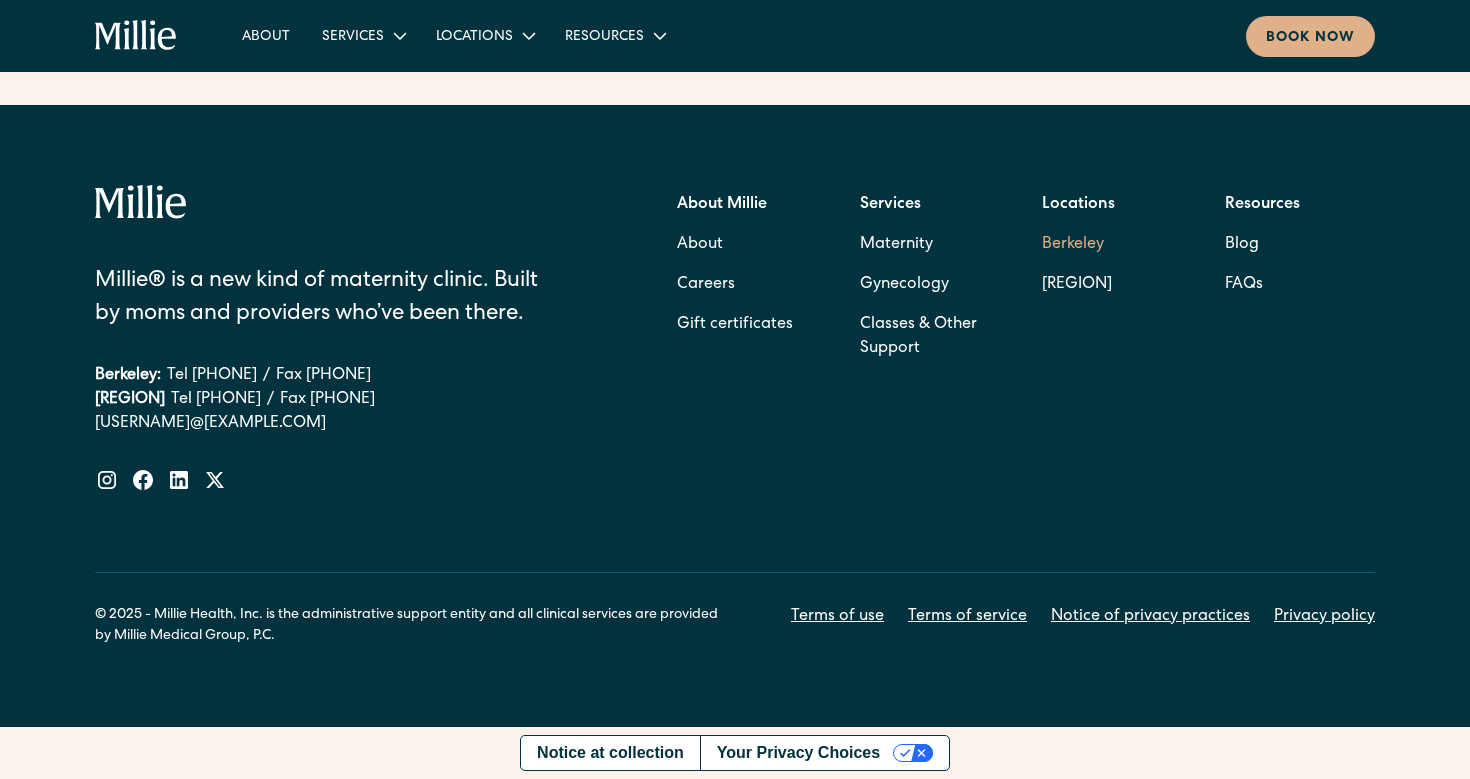 click on "Berkeley" at bounding box center (1077, 245) 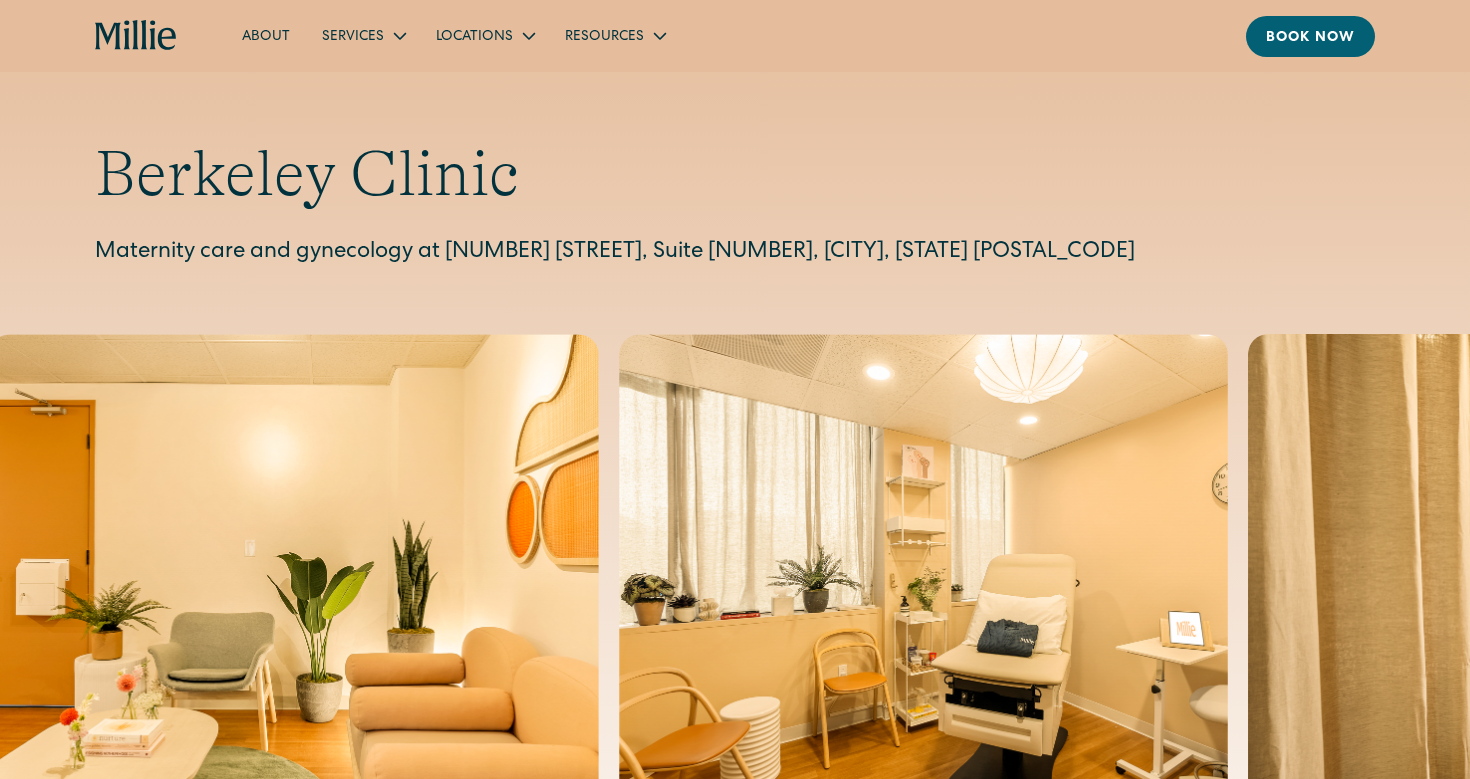 scroll, scrollTop: 0, scrollLeft: 0, axis: both 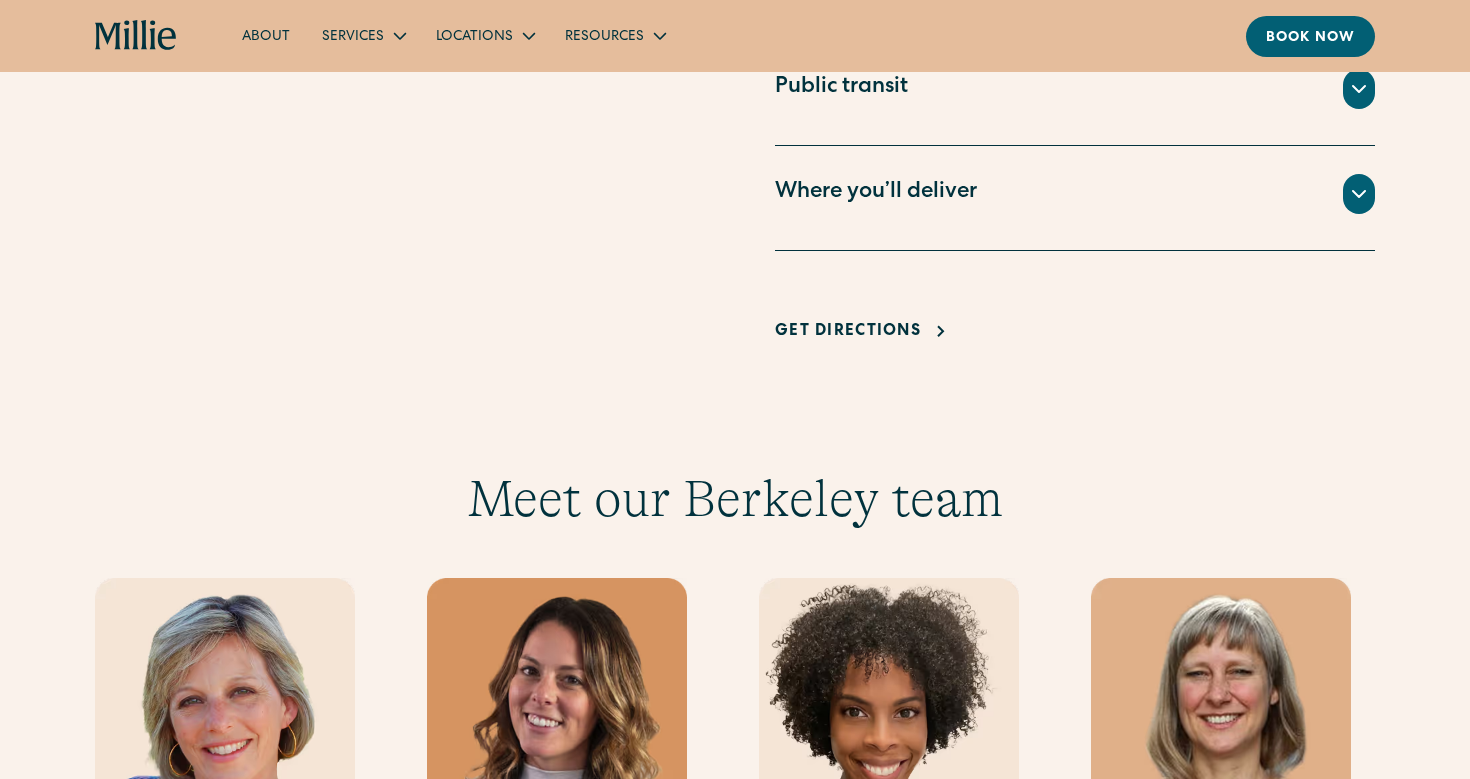 click on "Where you’ll deliver All births for Millie patients take place at [HOSPITAL_NAME], located at [NUMBER] [STREET] in [CITY], with your Millie care team present." at bounding box center [1075, 198] 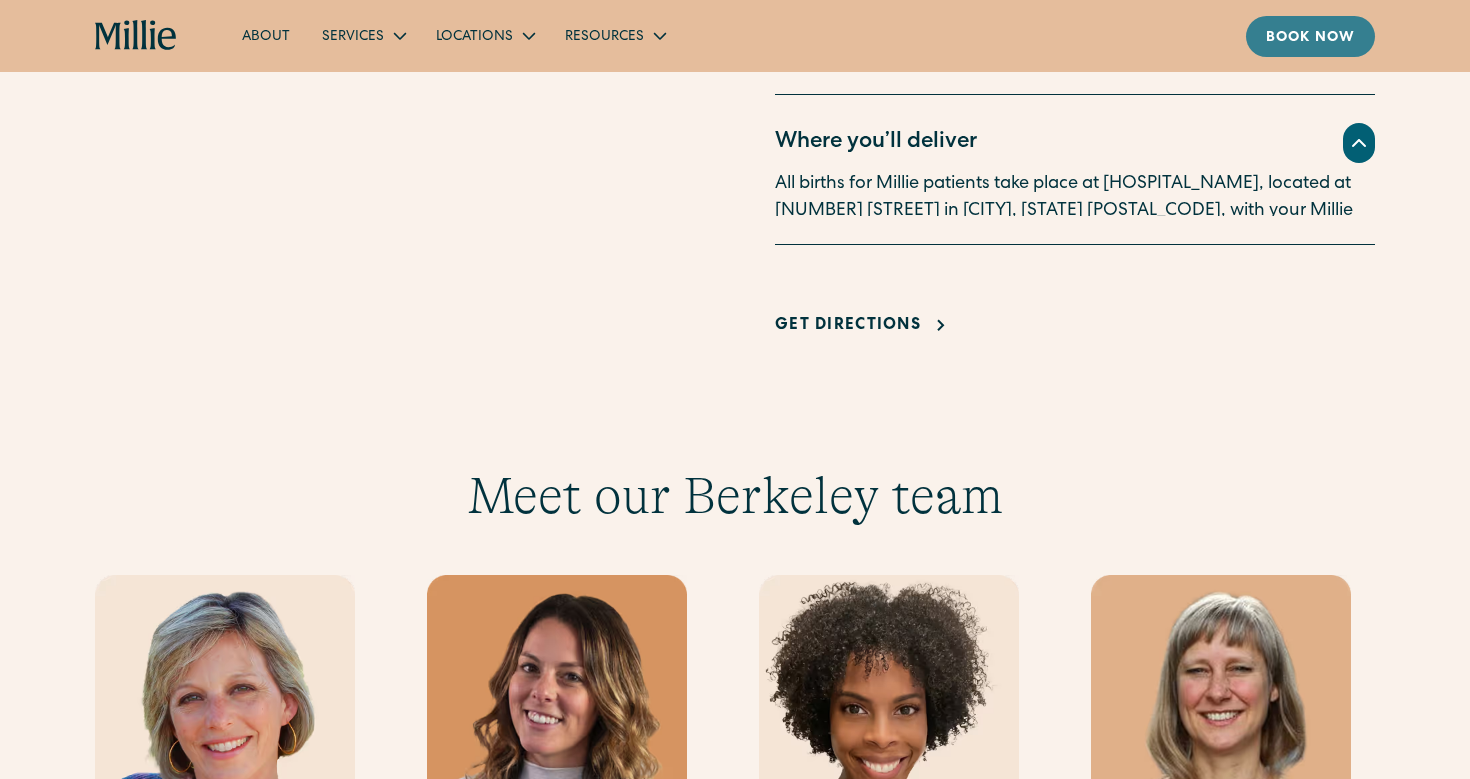 click on "Book now" at bounding box center (1310, 36) 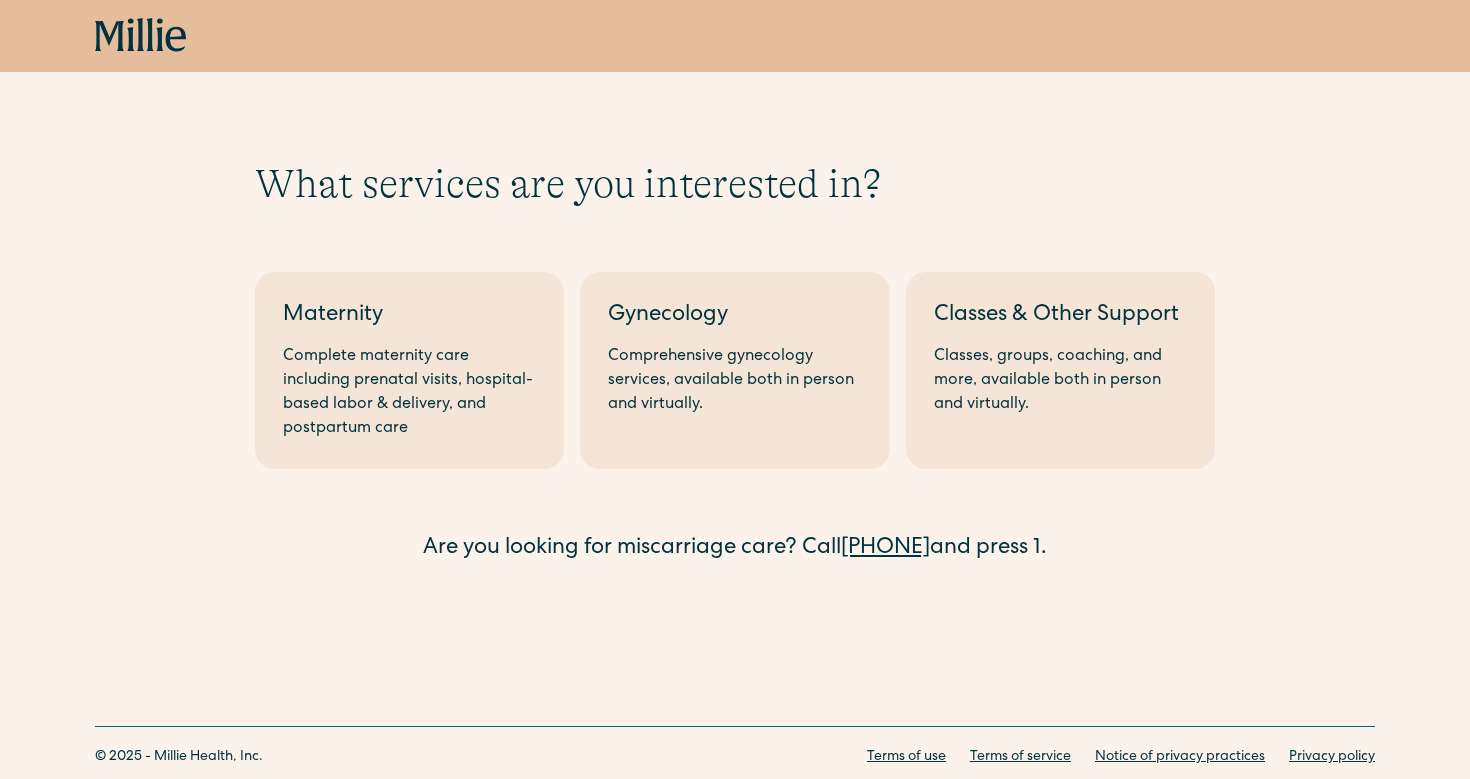 scroll, scrollTop: 0, scrollLeft: 0, axis: both 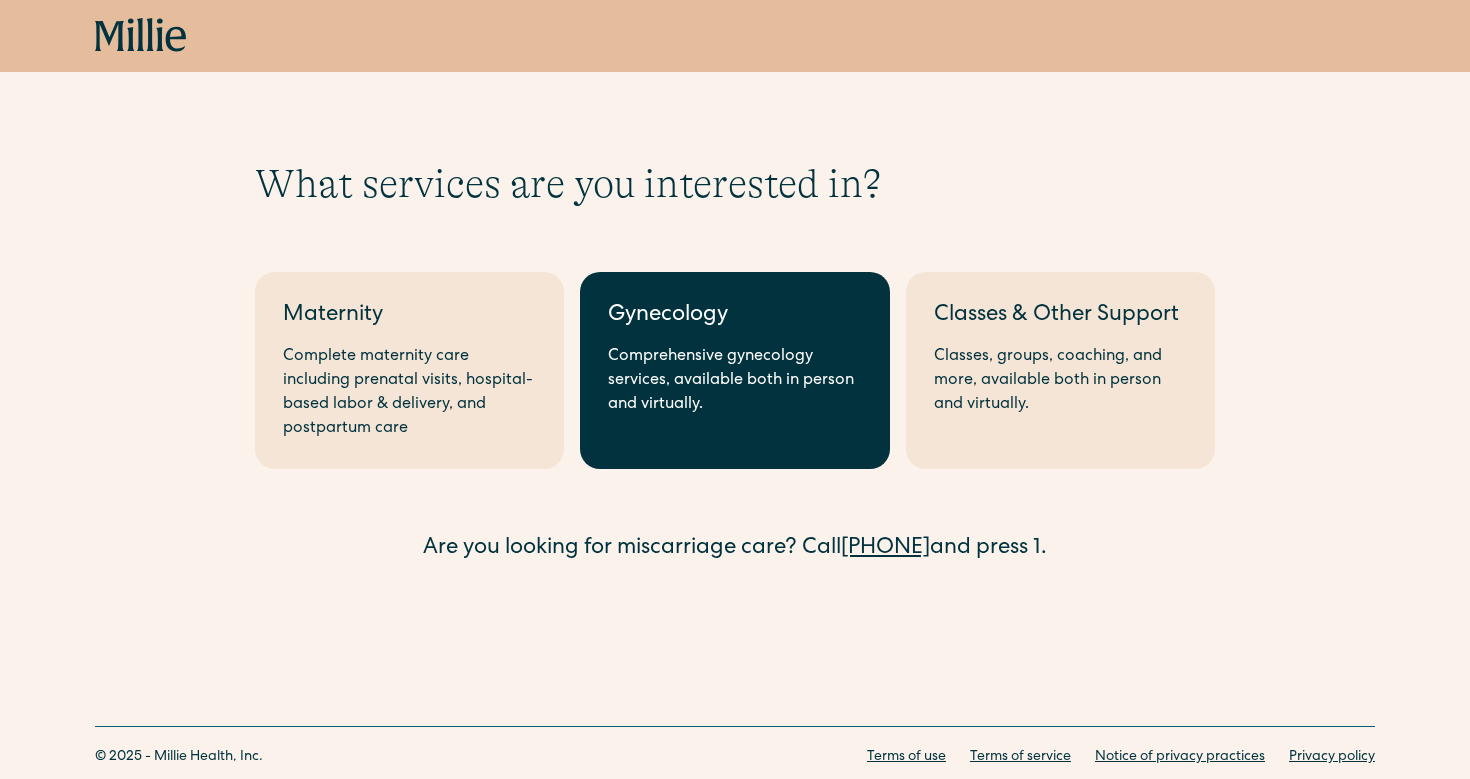 click on "Comprehensive gynecology services, available both in person and virtually." at bounding box center [734, 381] 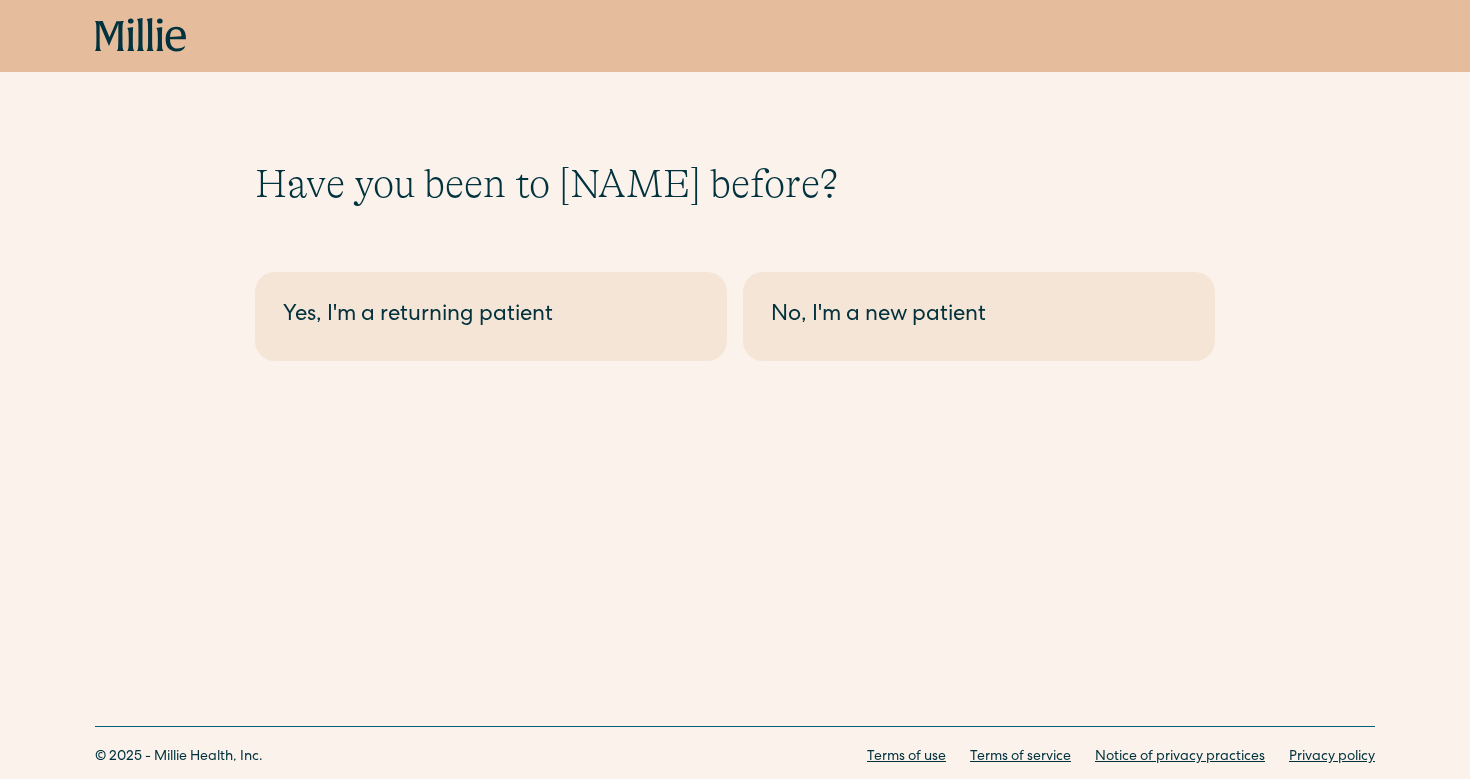 scroll, scrollTop: 0, scrollLeft: 0, axis: both 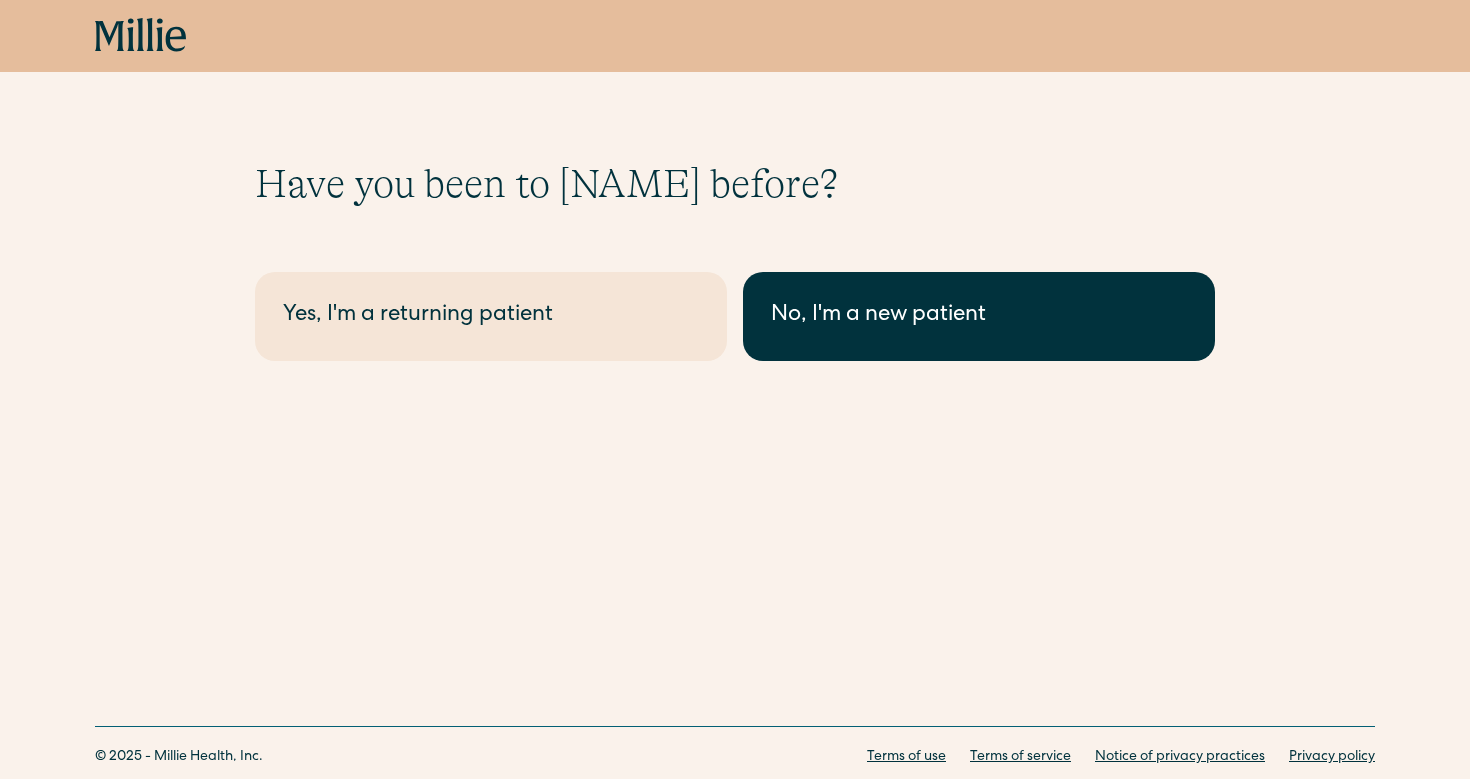 click on "No, I'm a new patient" at bounding box center (979, 316) 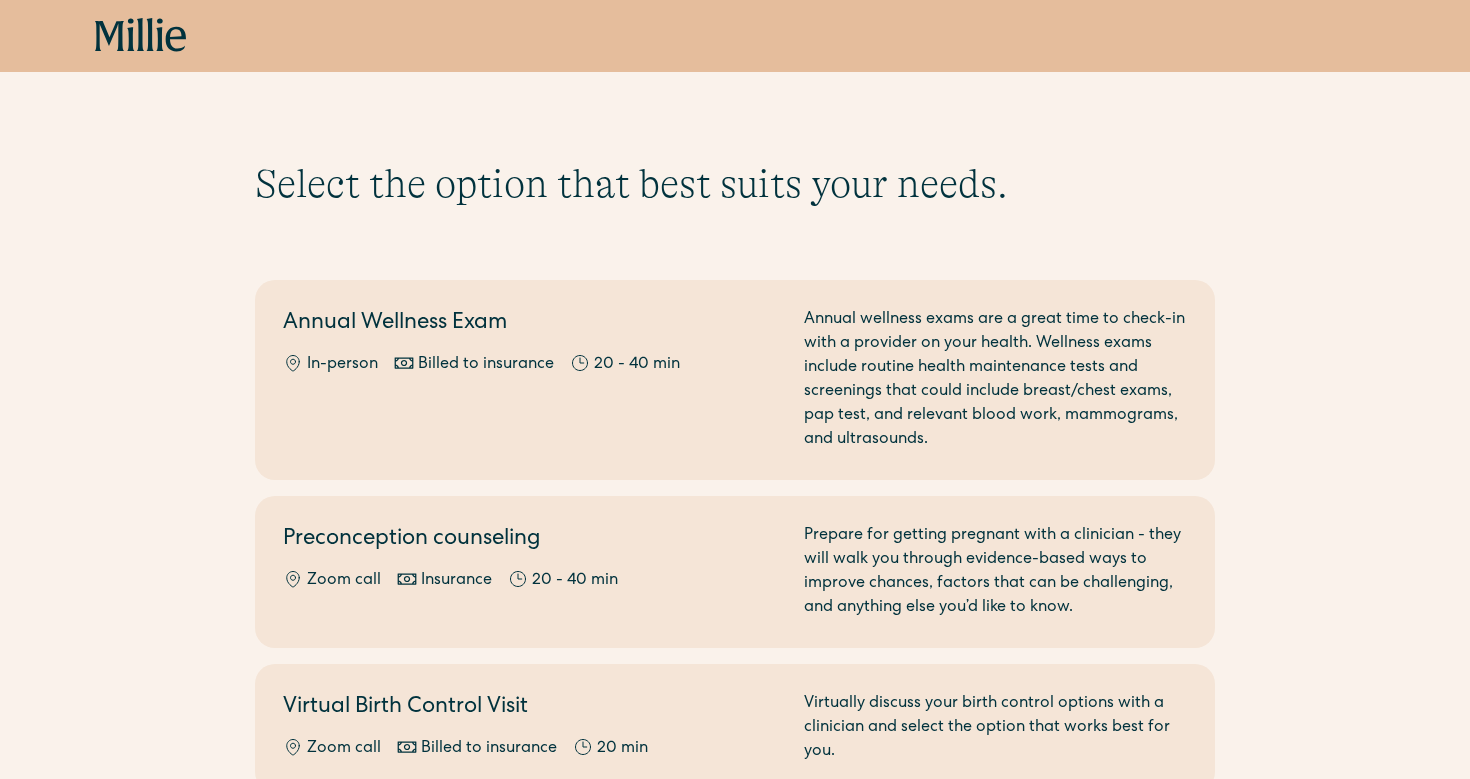 scroll, scrollTop: 0, scrollLeft: 0, axis: both 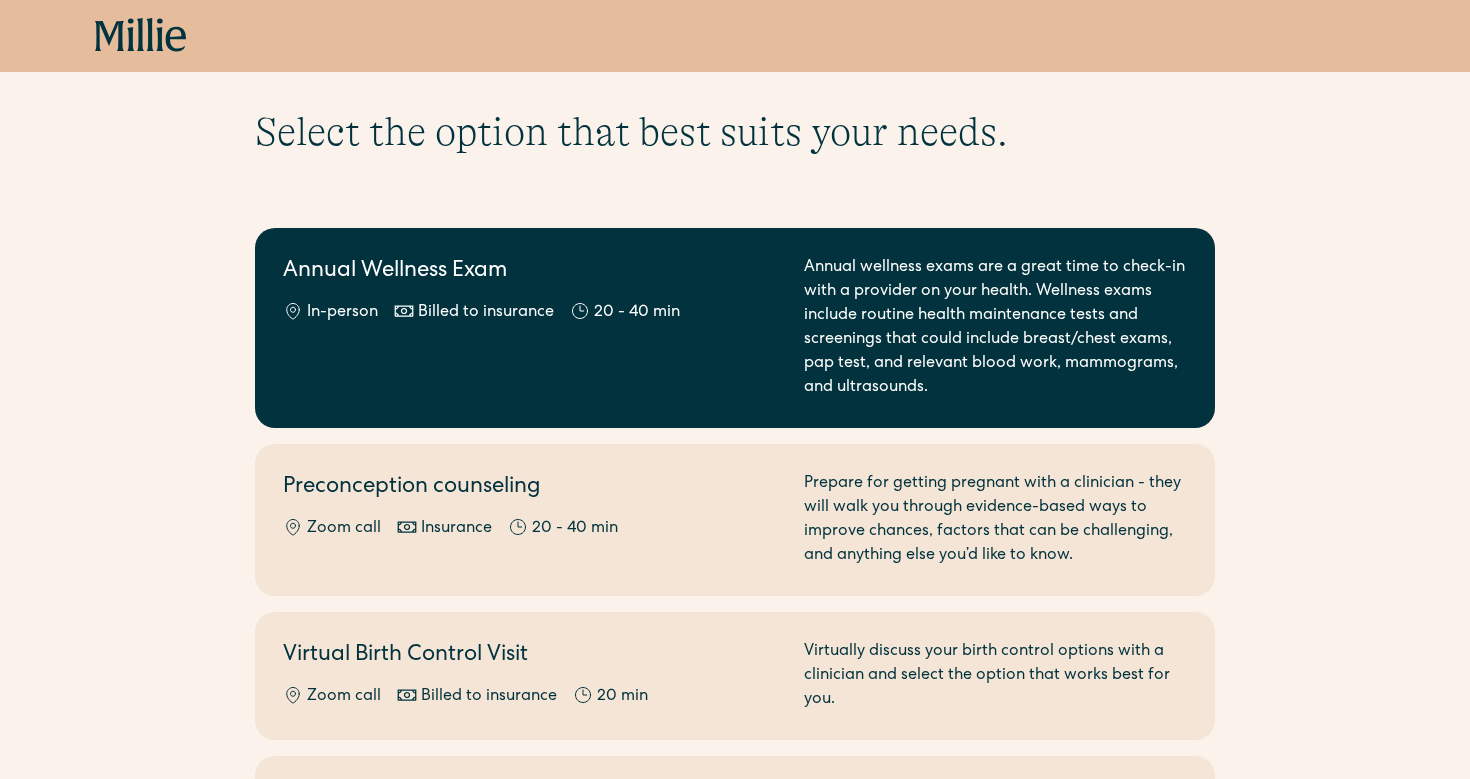 click on "Annual Wellness Exam In-person Billed to insurance 20 - 40 min" at bounding box center (531, 328) 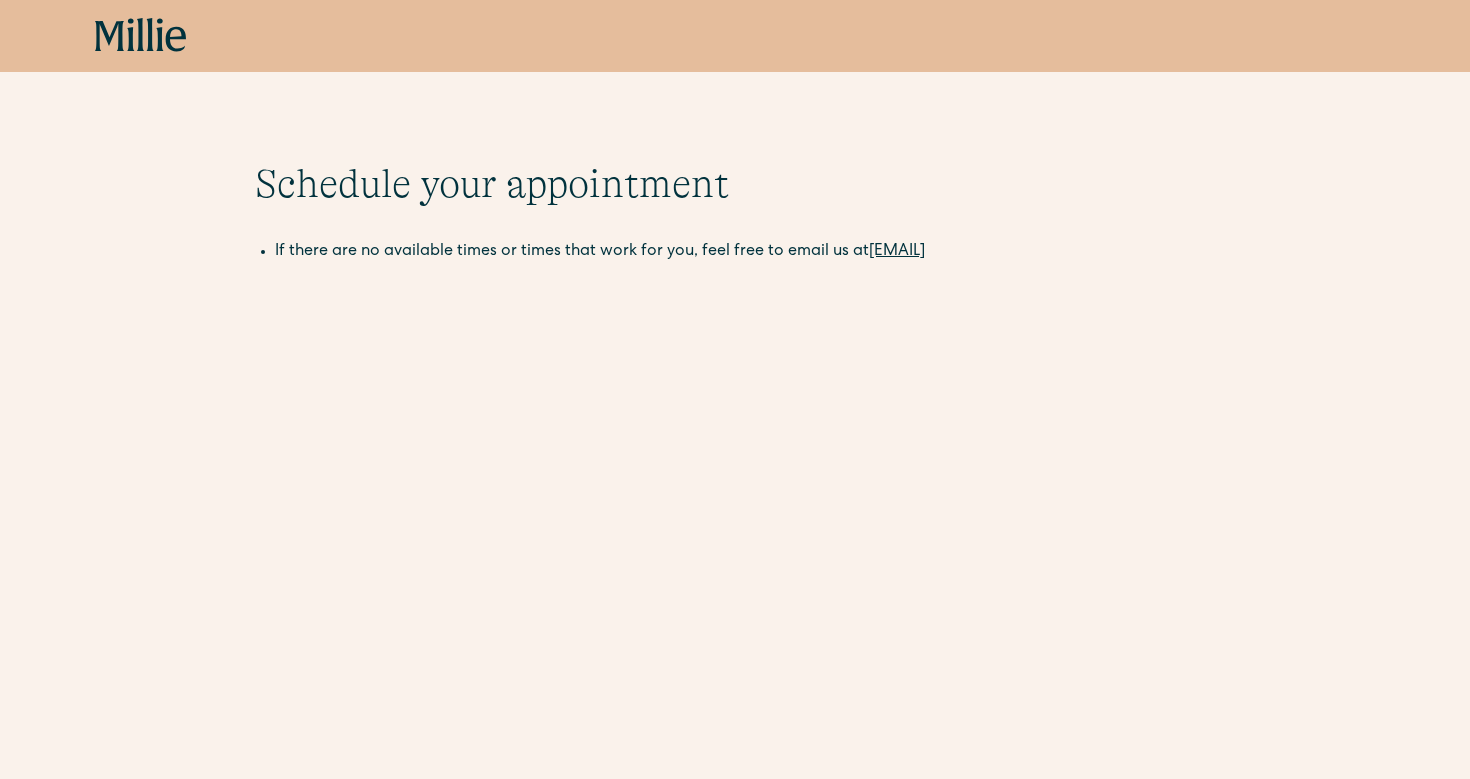 scroll, scrollTop: 0, scrollLeft: 0, axis: both 